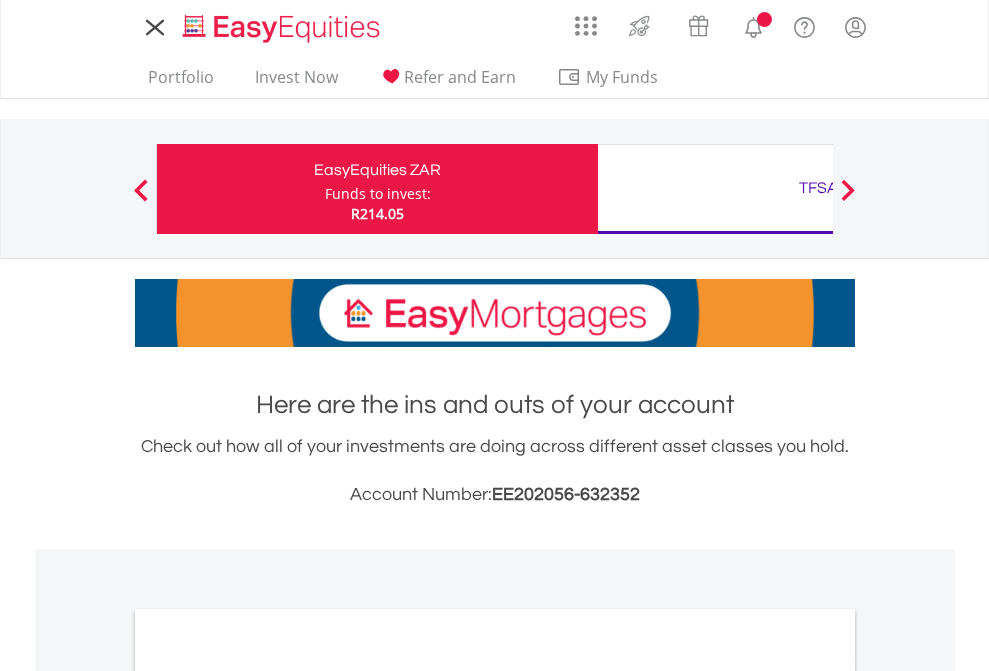 scroll, scrollTop: 0, scrollLeft: 0, axis: both 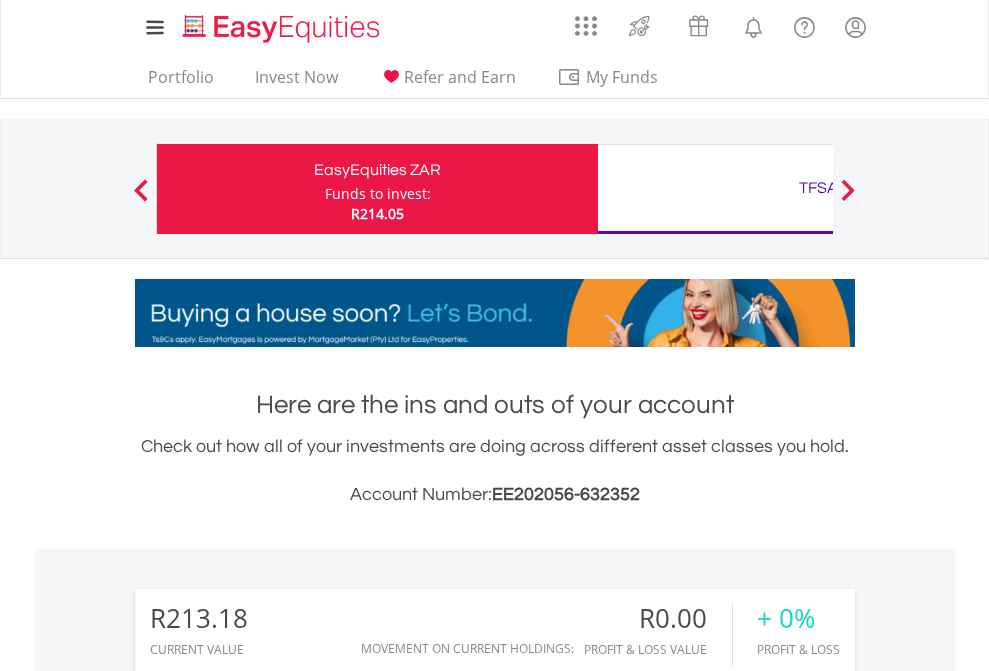 click on "Funds to invest:" at bounding box center [378, 194] 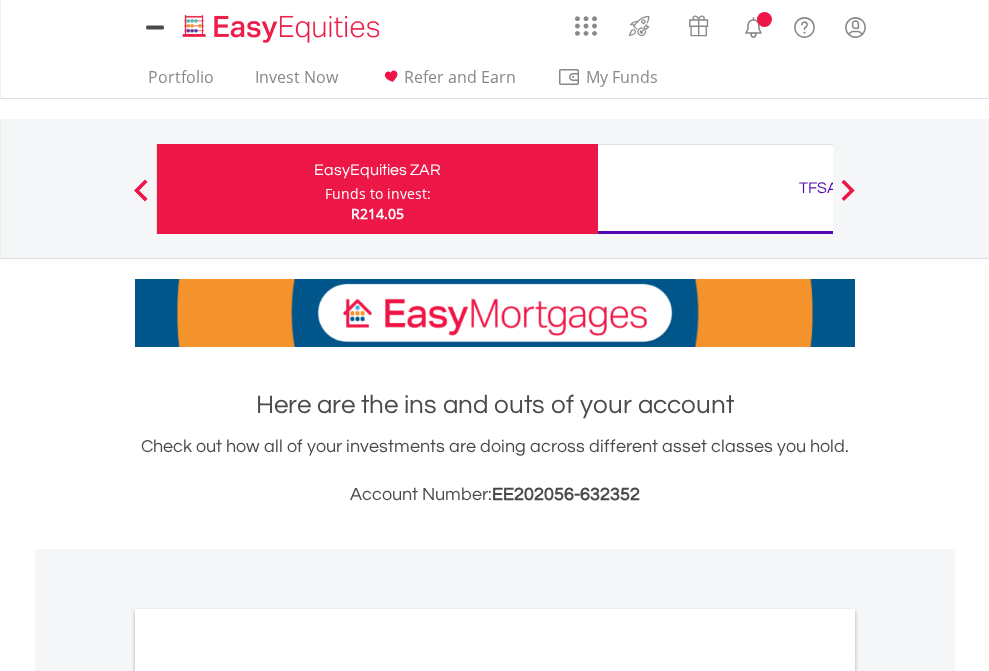 scroll, scrollTop: 0, scrollLeft: 0, axis: both 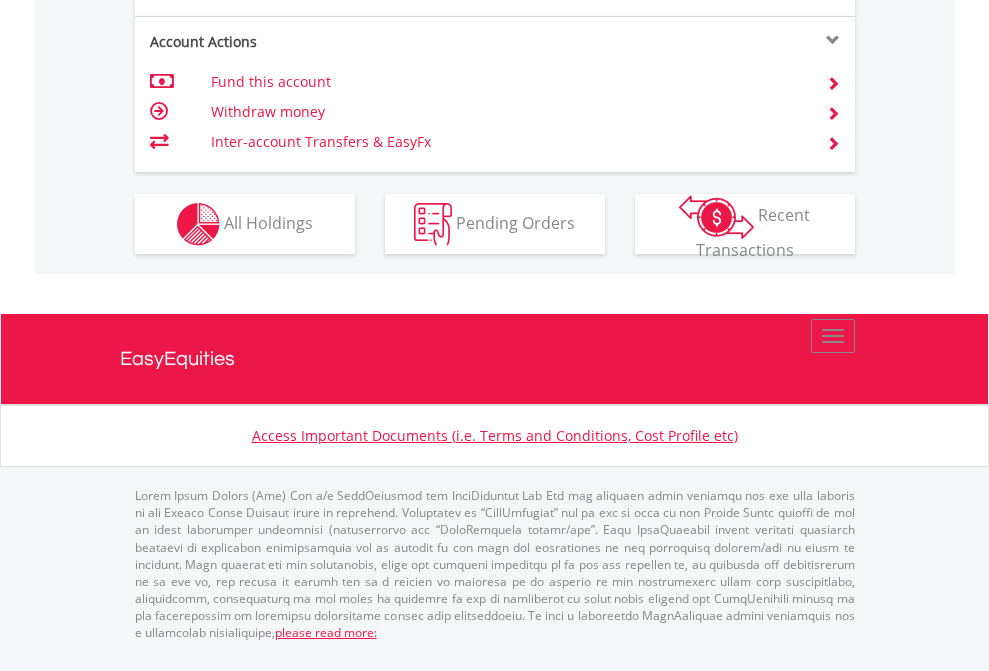 click on "Investment types" at bounding box center (706, -337) 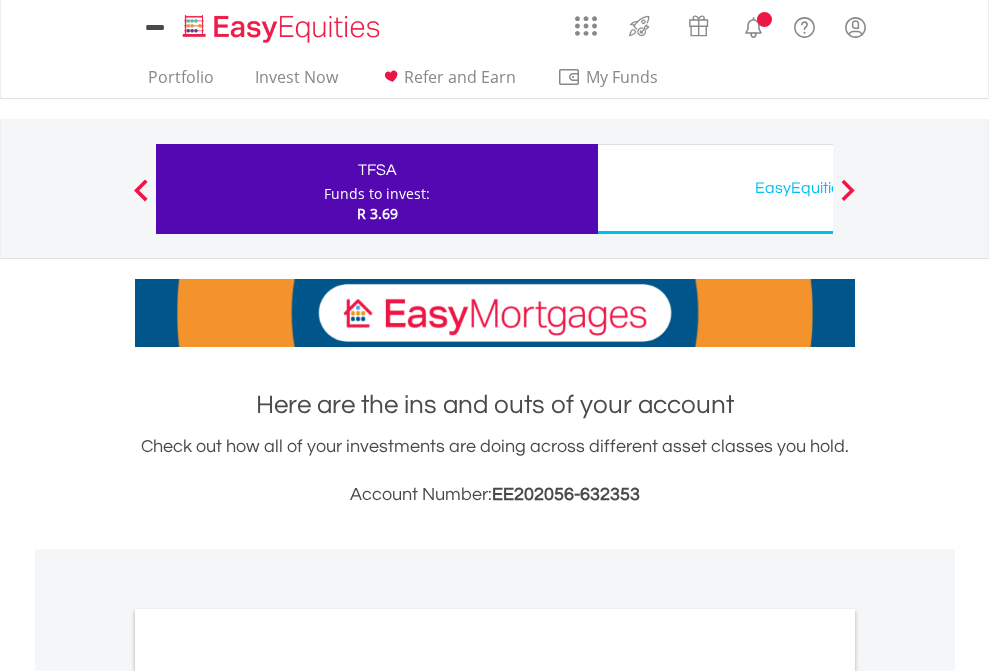 scroll, scrollTop: 0, scrollLeft: 0, axis: both 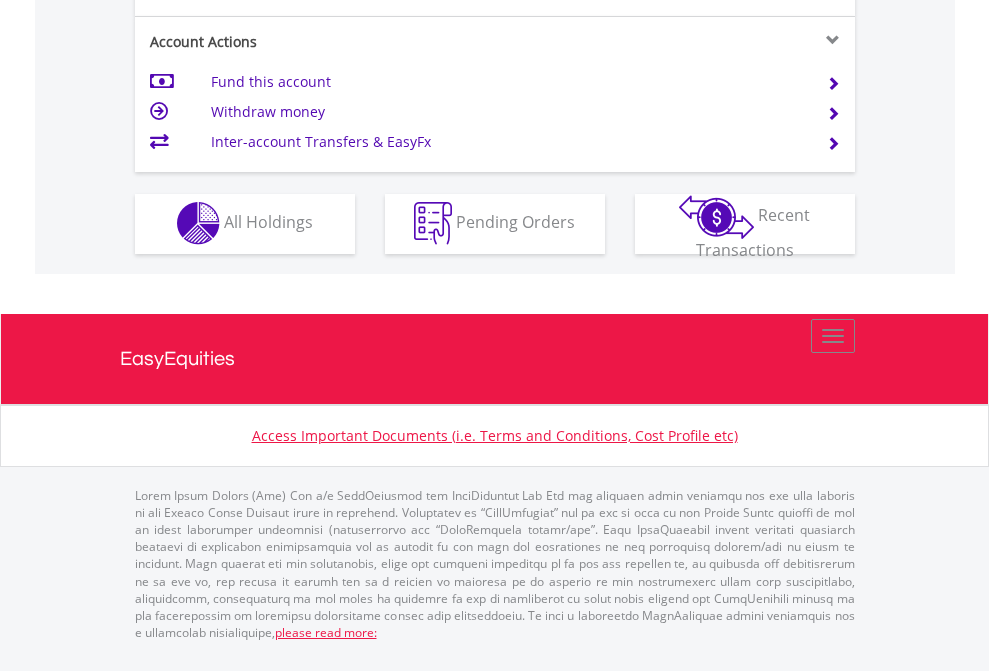 click on "Investment types" at bounding box center [706, -353] 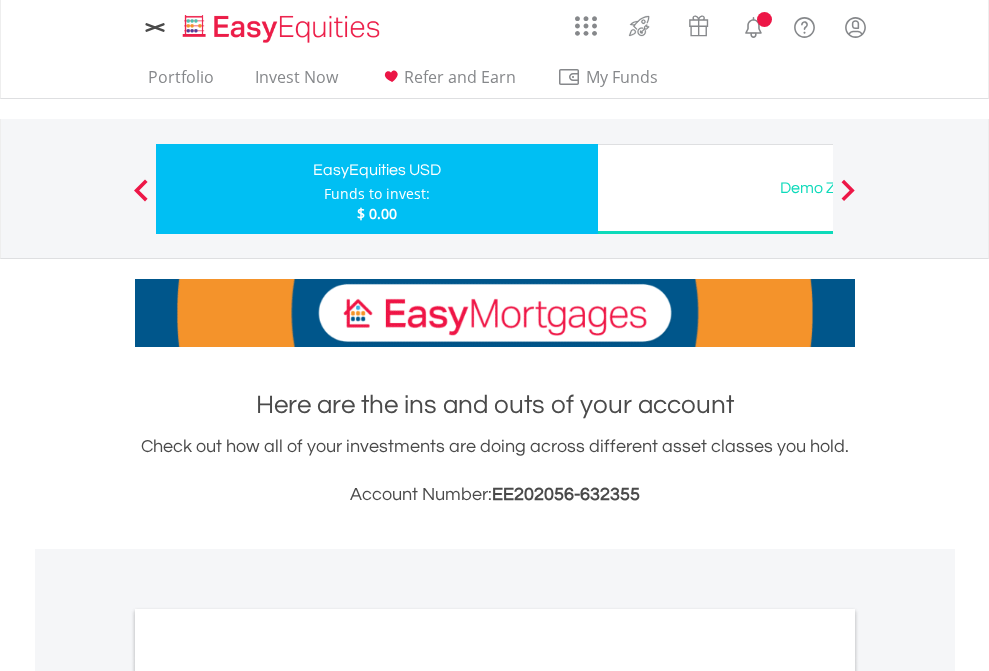 scroll, scrollTop: 0, scrollLeft: 0, axis: both 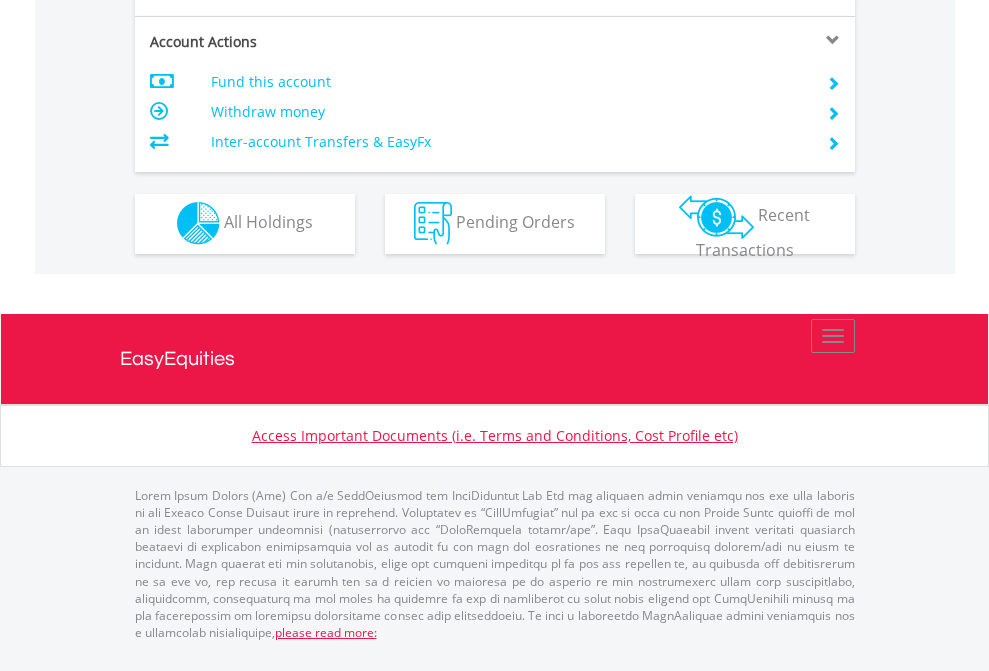 click on "Investment types" at bounding box center (706, -353) 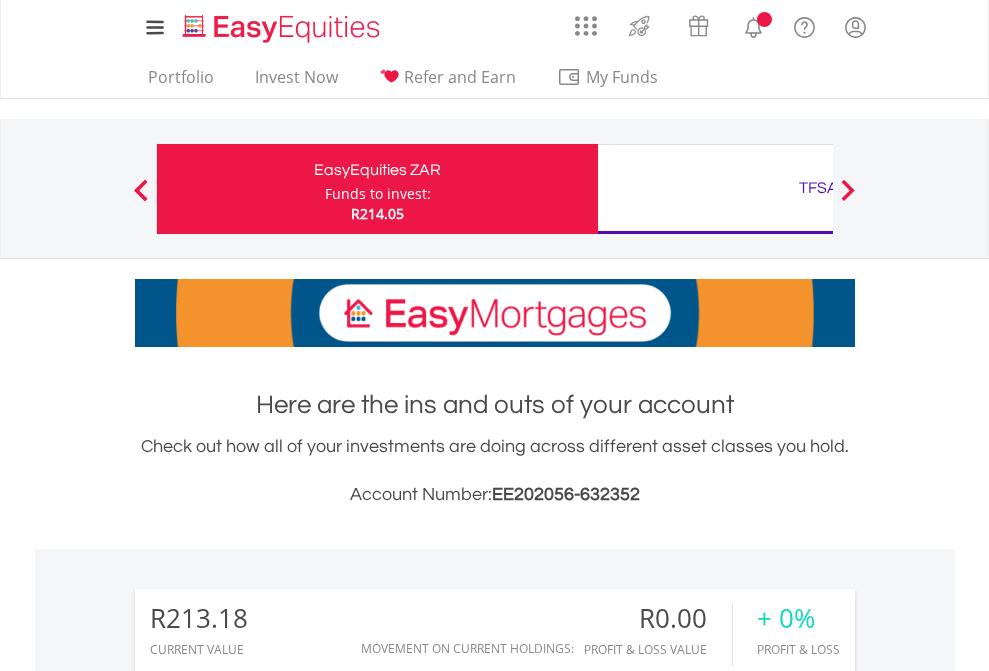 scroll, scrollTop: 1202, scrollLeft: 0, axis: vertical 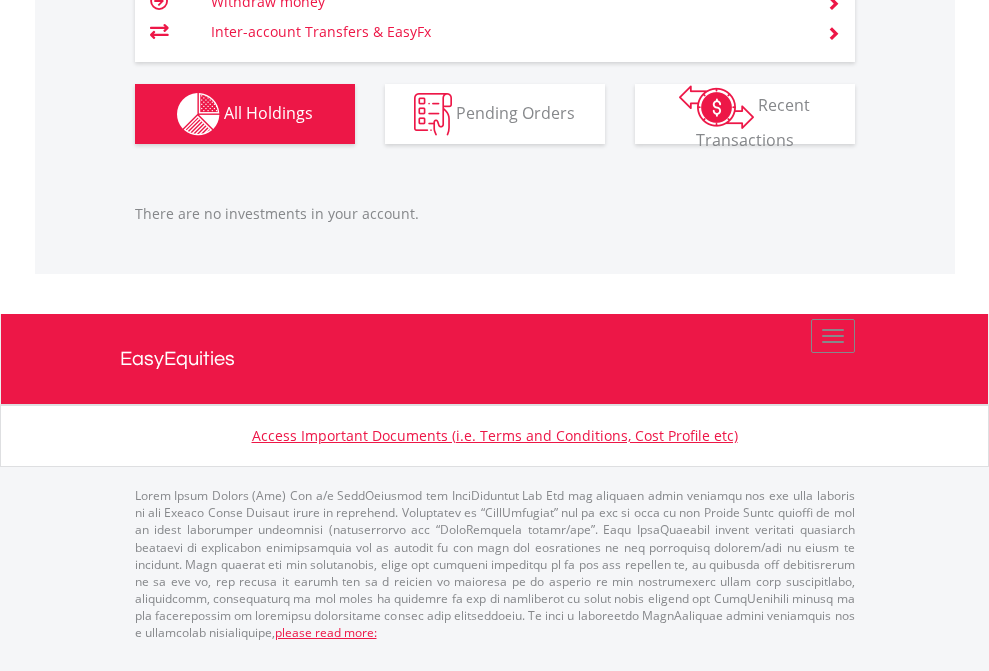 click on "TFSA" at bounding box center (818, -1206) 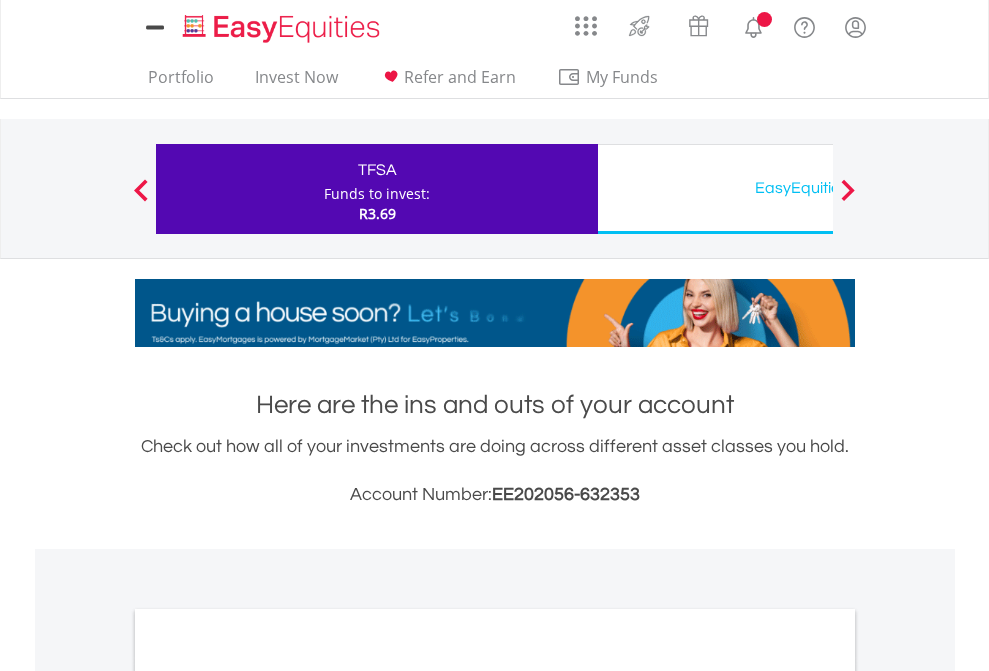 scroll, scrollTop: 0, scrollLeft: 0, axis: both 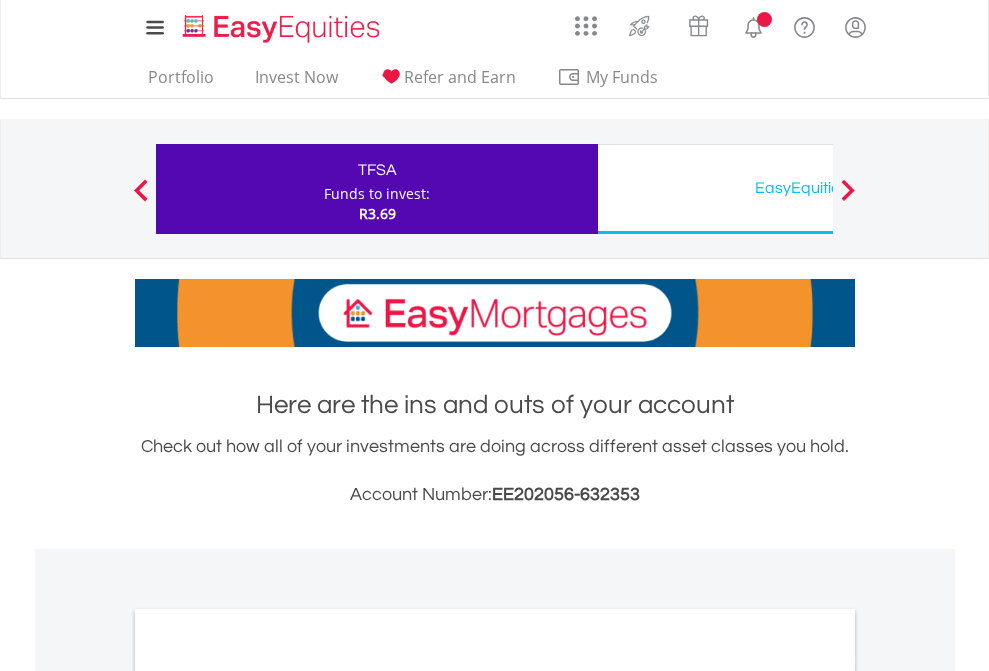 click on "All Holdings" at bounding box center [268, 1096] 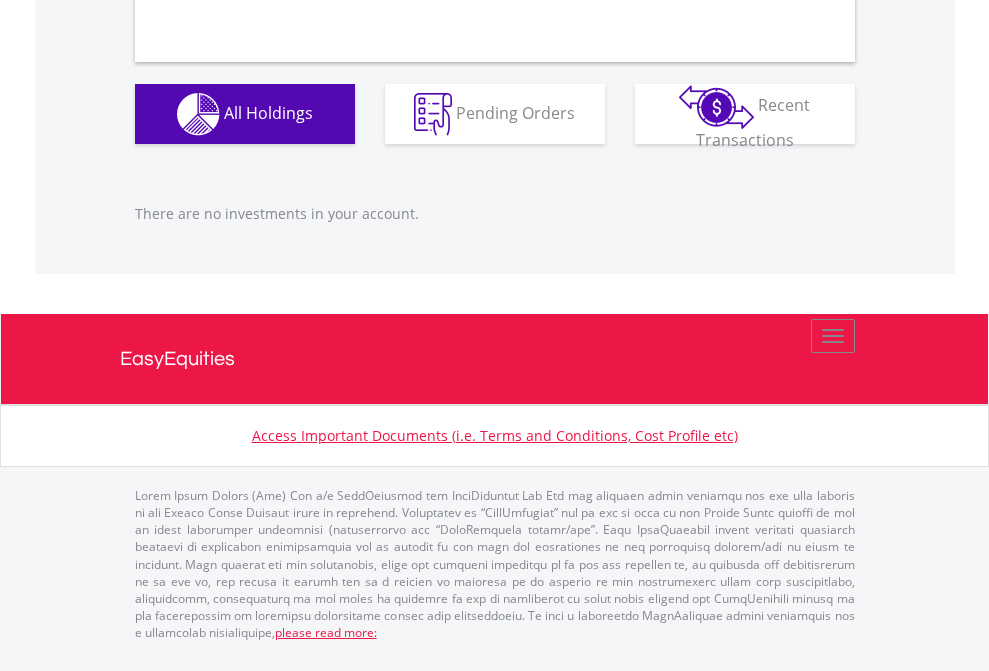 scroll, scrollTop: 1980, scrollLeft: 0, axis: vertical 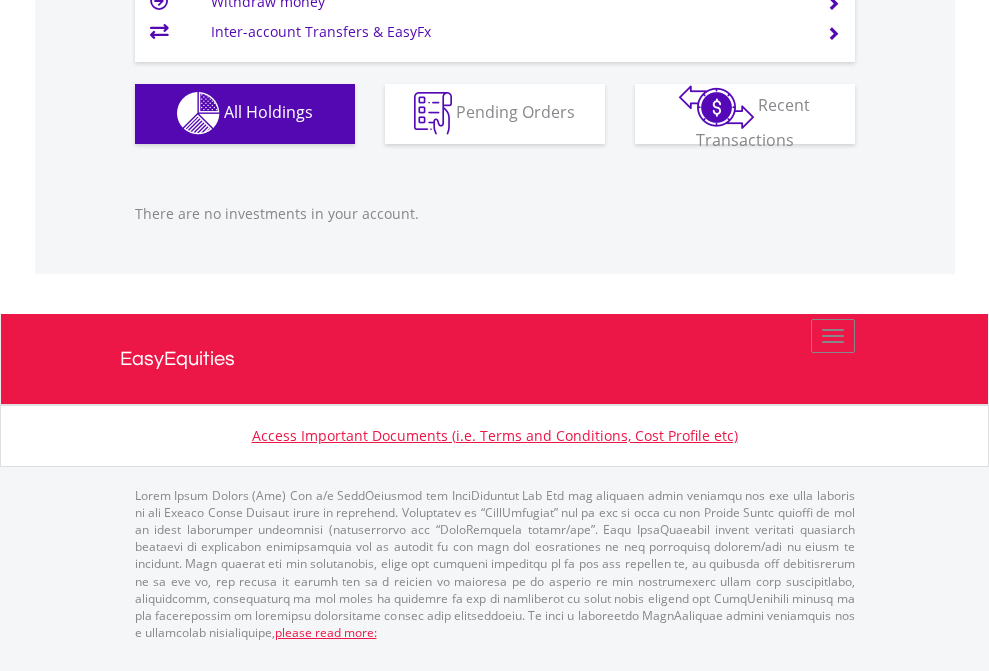 click on "EasyEquities USD" at bounding box center [818, -1142] 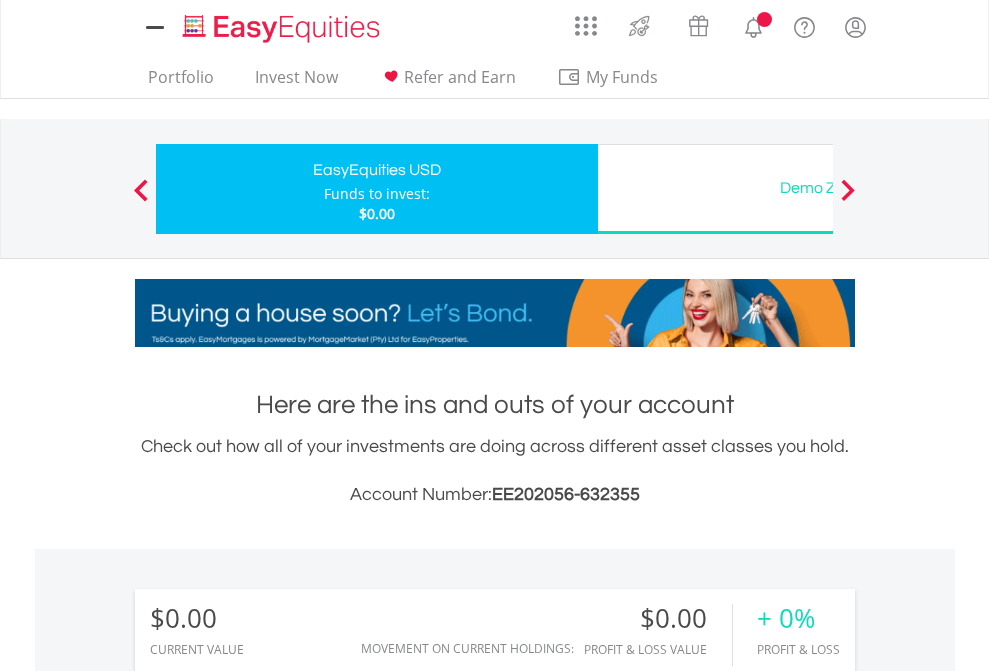 click on "All Holdings" at bounding box center (268, 1442) 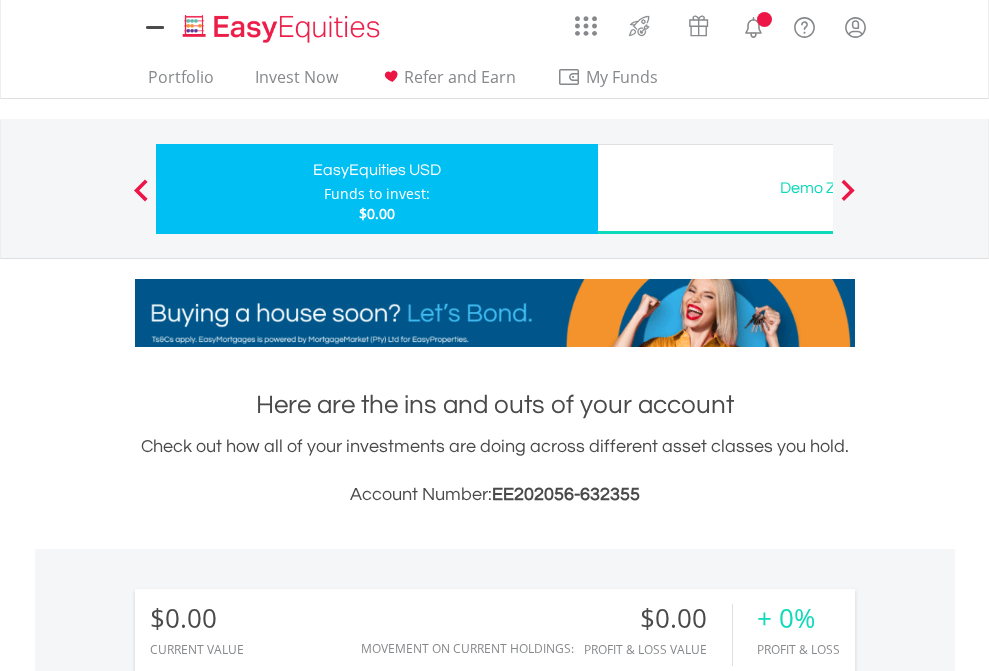 scroll, scrollTop: 1486, scrollLeft: 0, axis: vertical 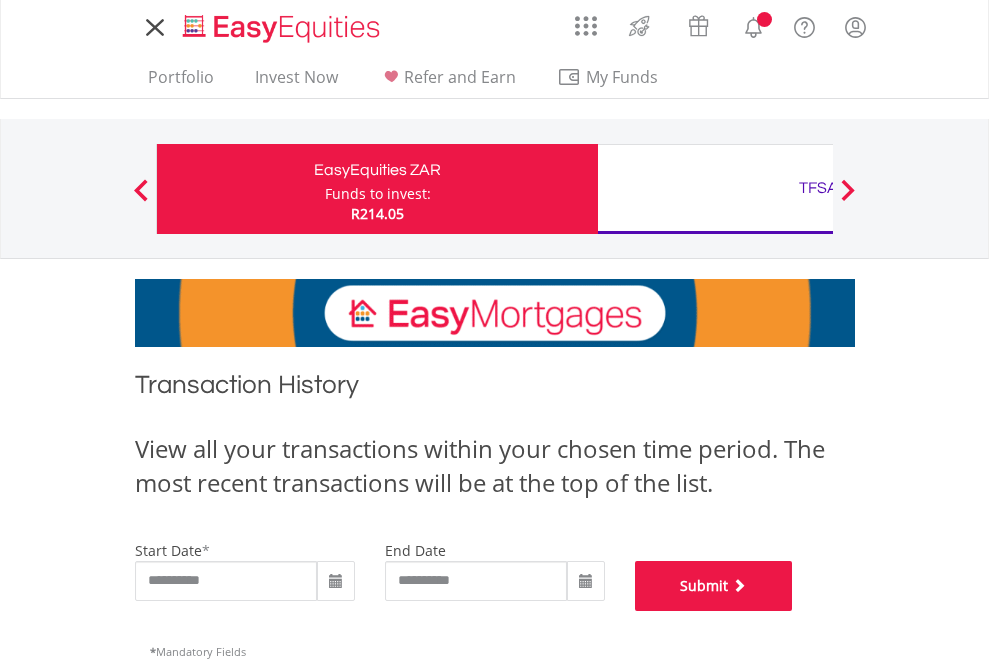 click on "Submit" at bounding box center (714, 586) 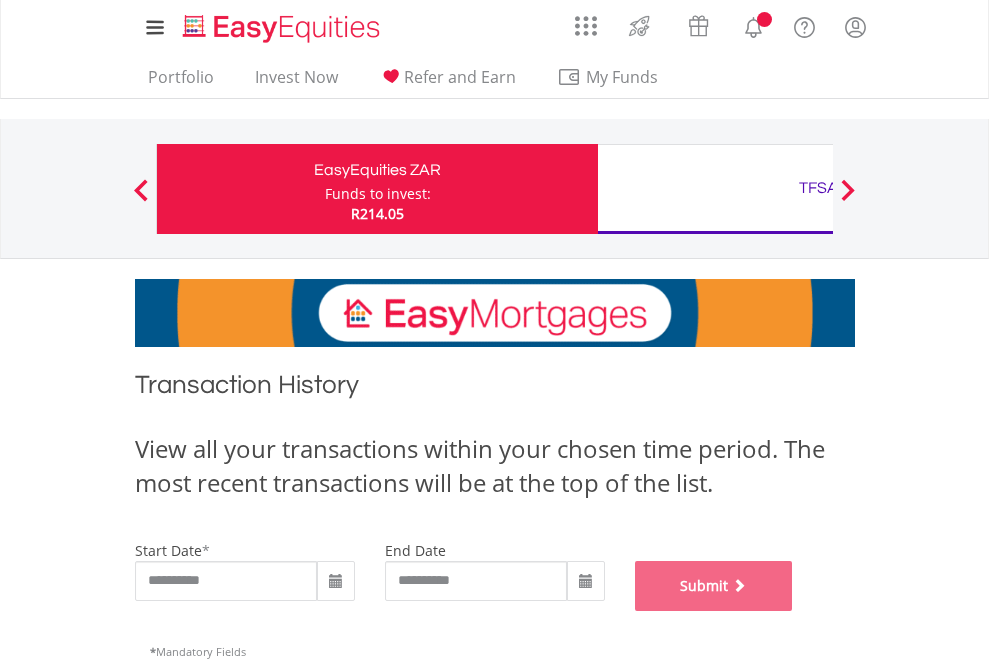 scroll, scrollTop: 811, scrollLeft: 0, axis: vertical 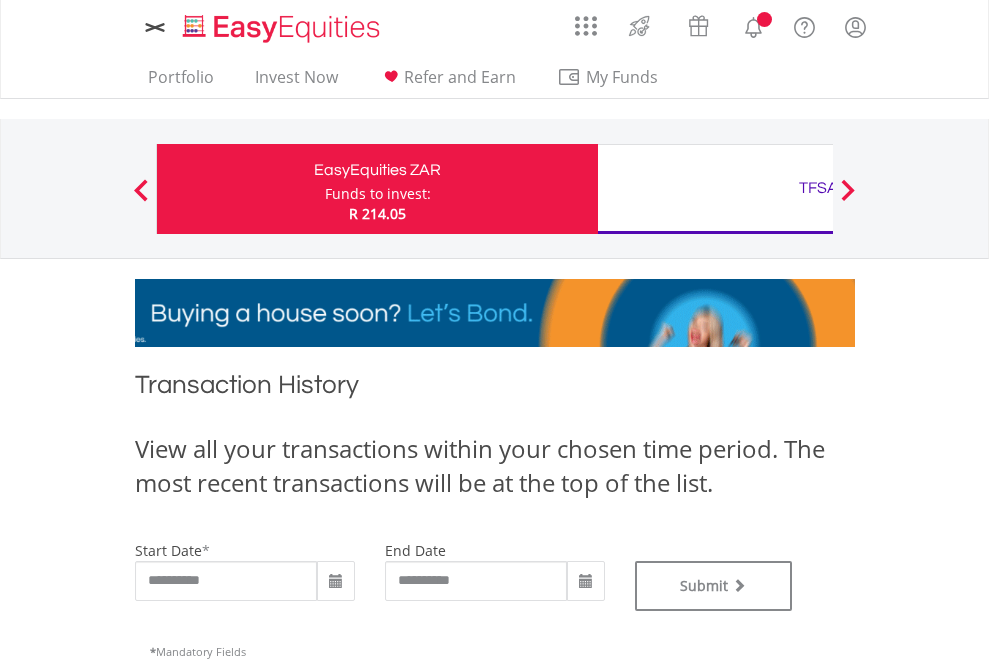 click on "TFSA" at bounding box center (818, 188) 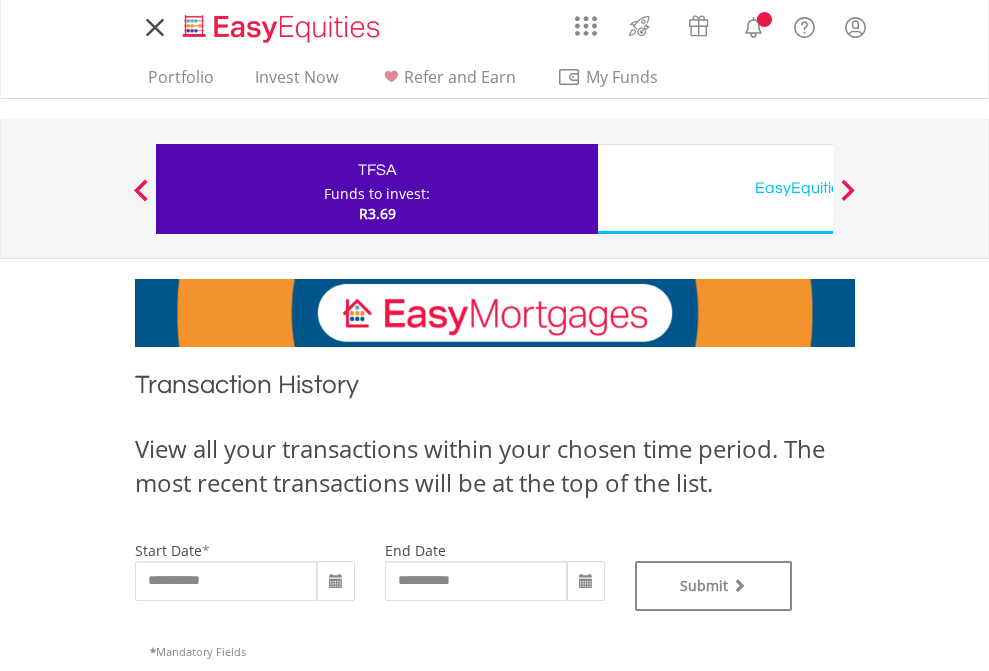 scroll, scrollTop: 0, scrollLeft: 0, axis: both 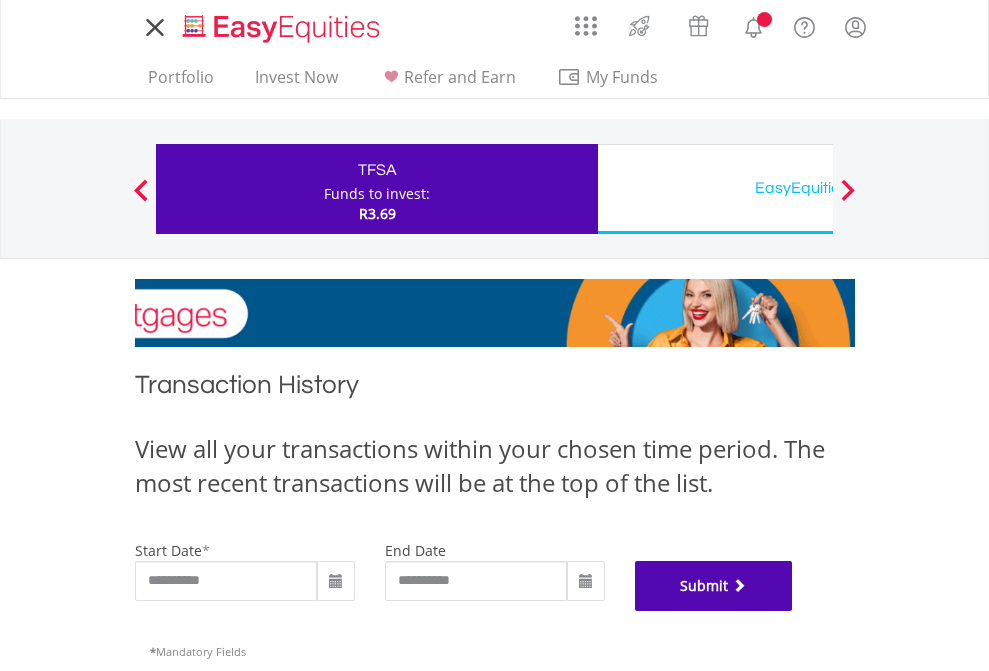 click on "Submit" at bounding box center [714, 586] 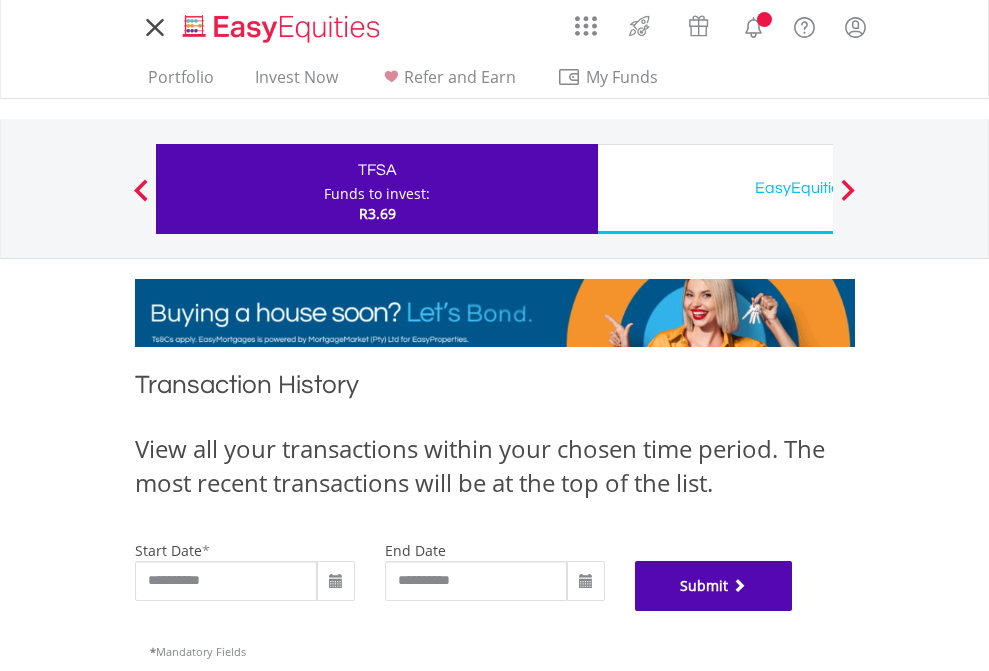 scroll, scrollTop: 811, scrollLeft: 0, axis: vertical 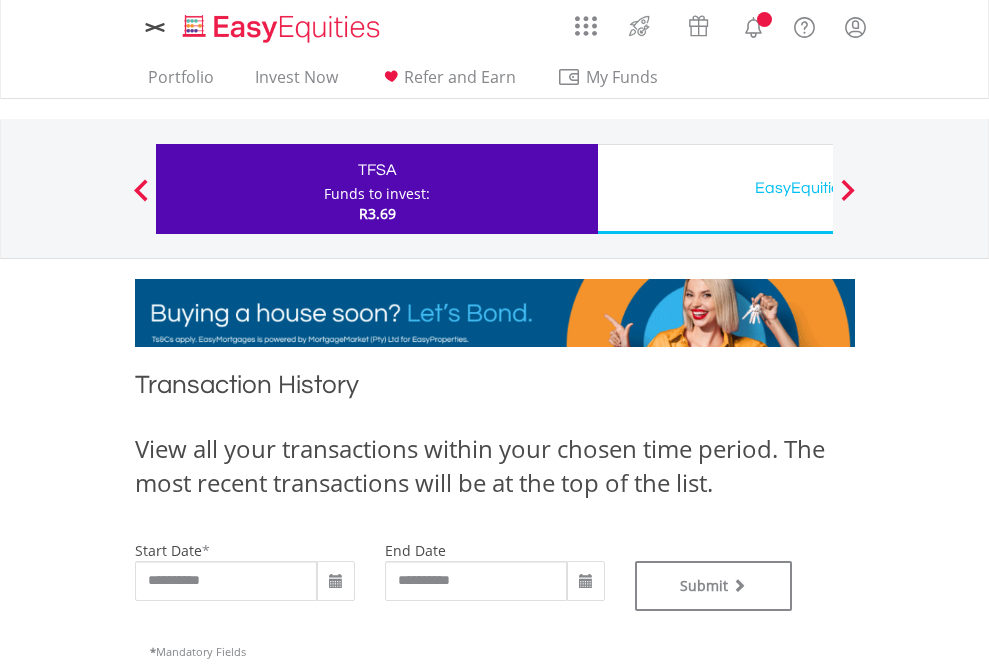 click on "EasyEquities USD" at bounding box center (818, 188) 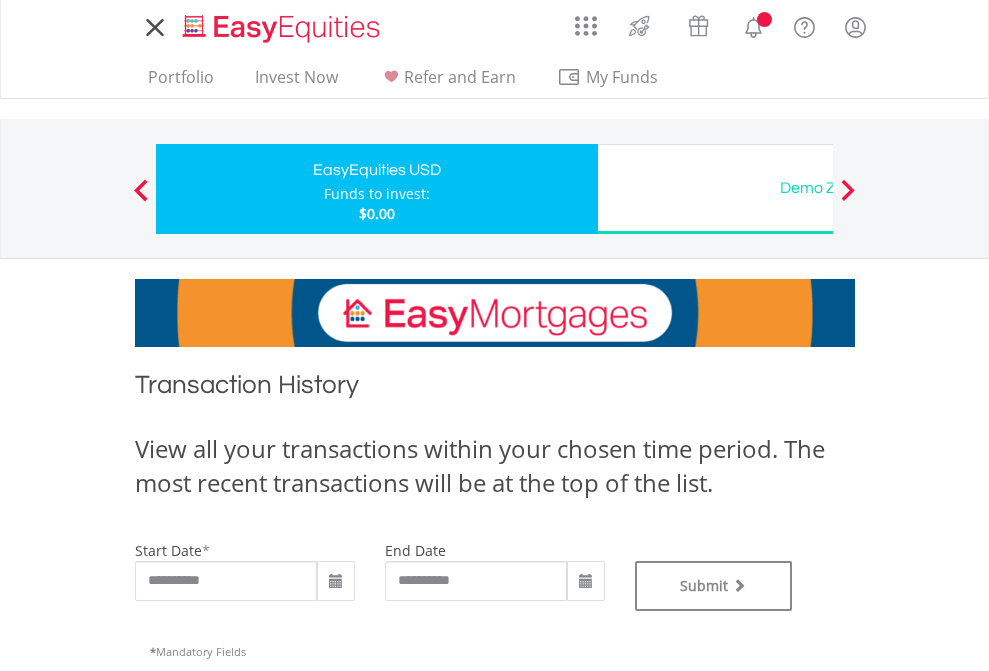 scroll, scrollTop: 0, scrollLeft: 0, axis: both 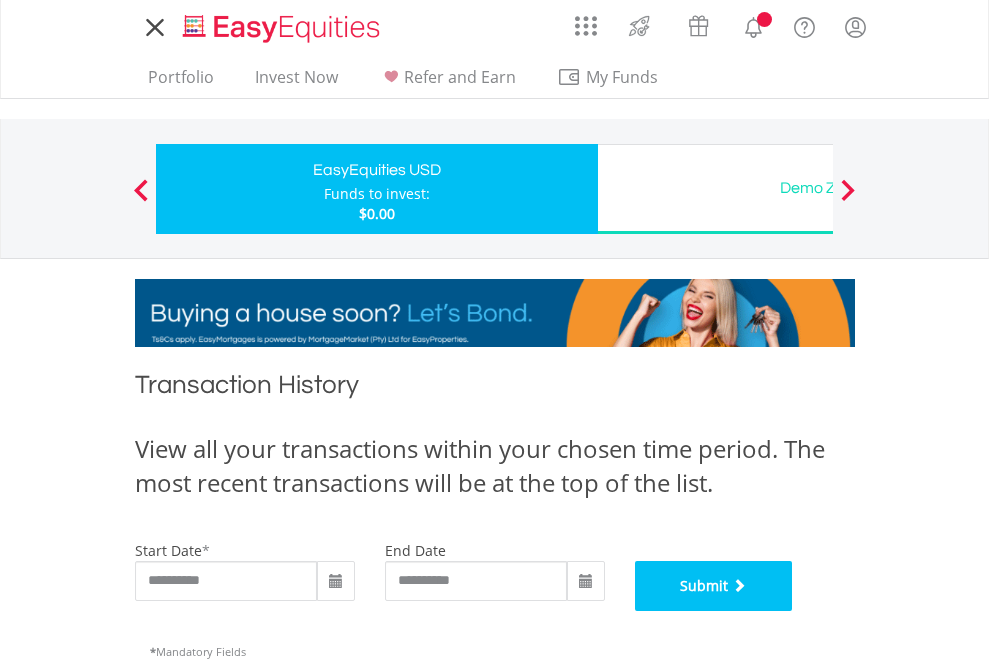click on "Submit" at bounding box center [714, 586] 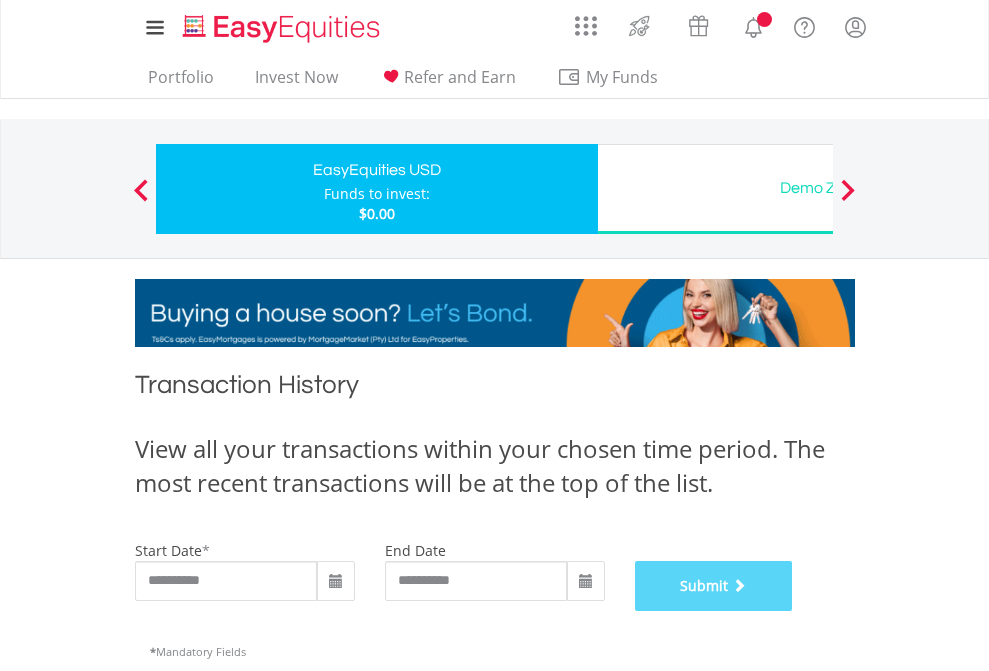 scroll, scrollTop: 811, scrollLeft: 0, axis: vertical 